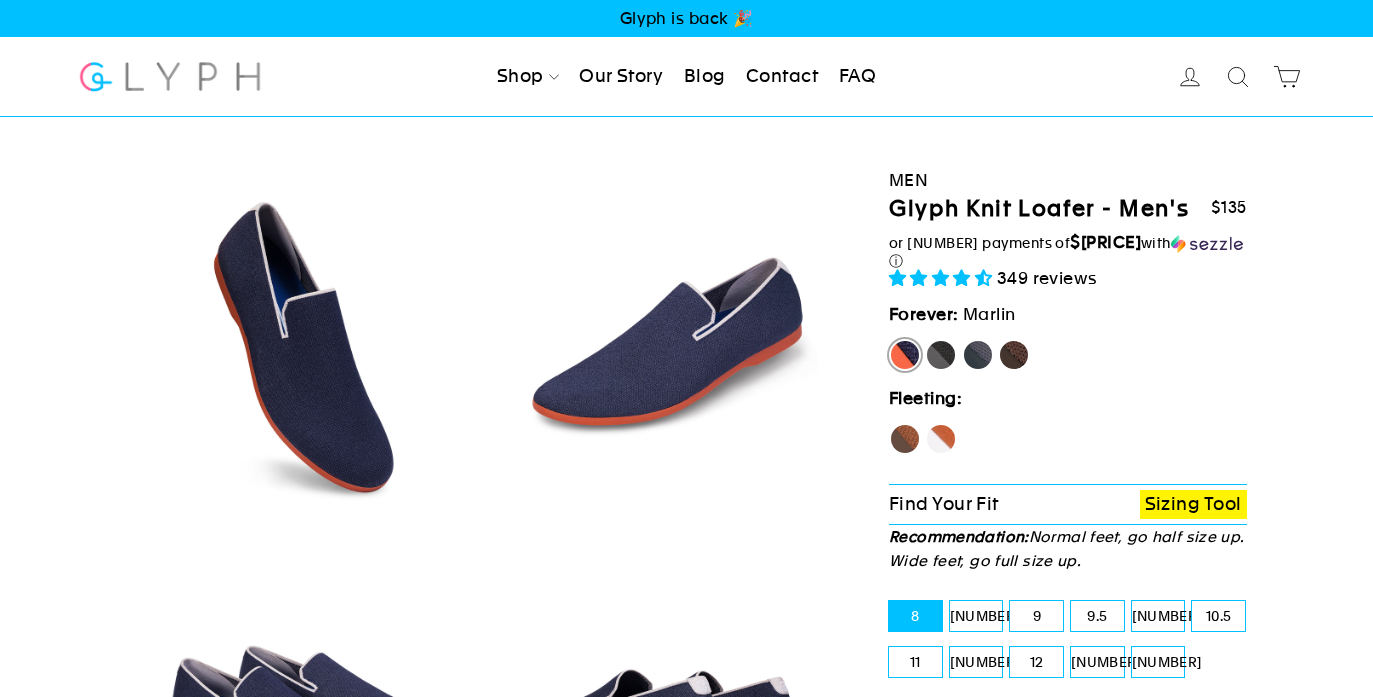 select on "highest-rating" 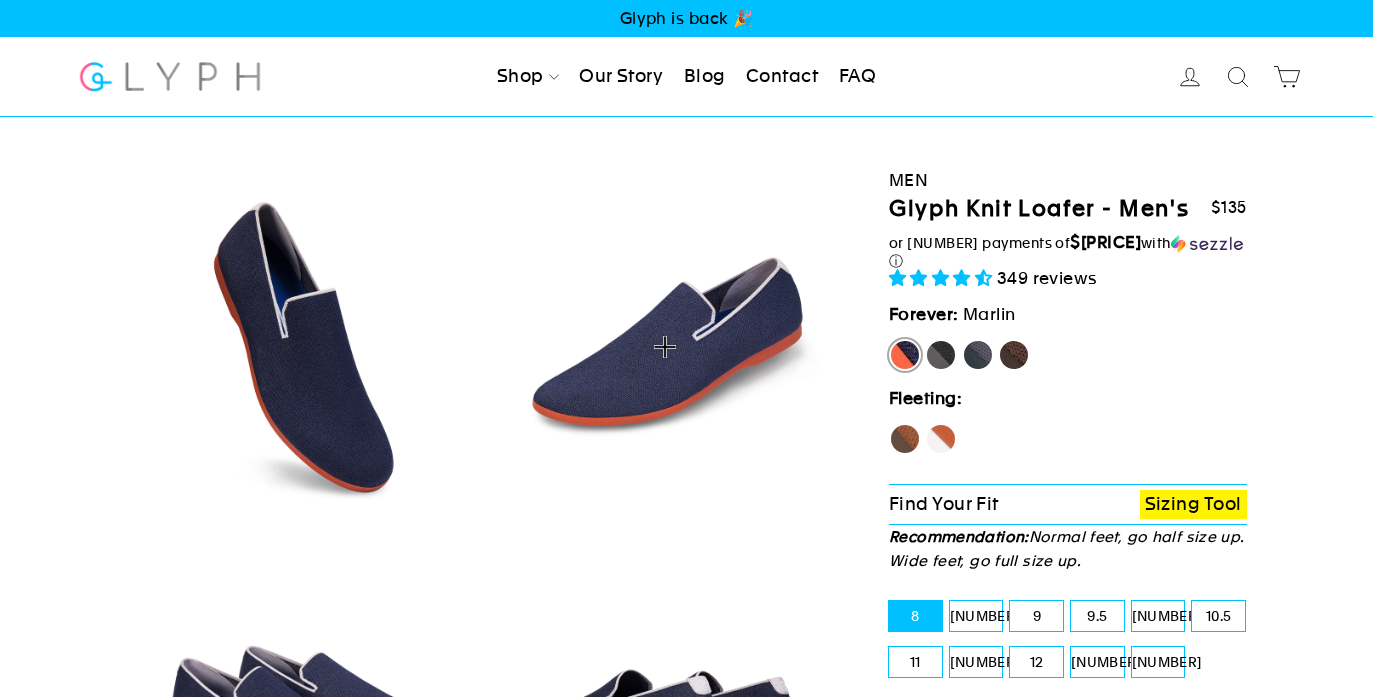 scroll, scrollTop: 0, scrollLeft: 0, axis: both 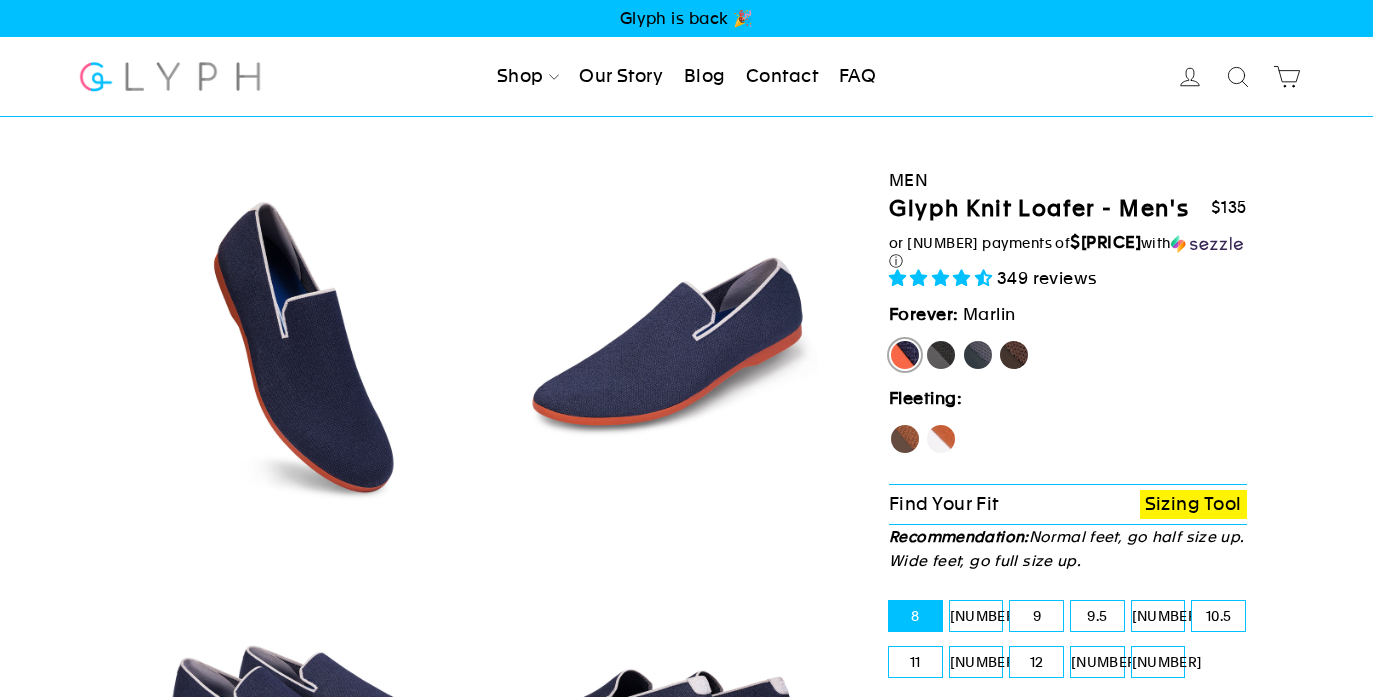 click on "Panther" at bounding box center [941, 355] 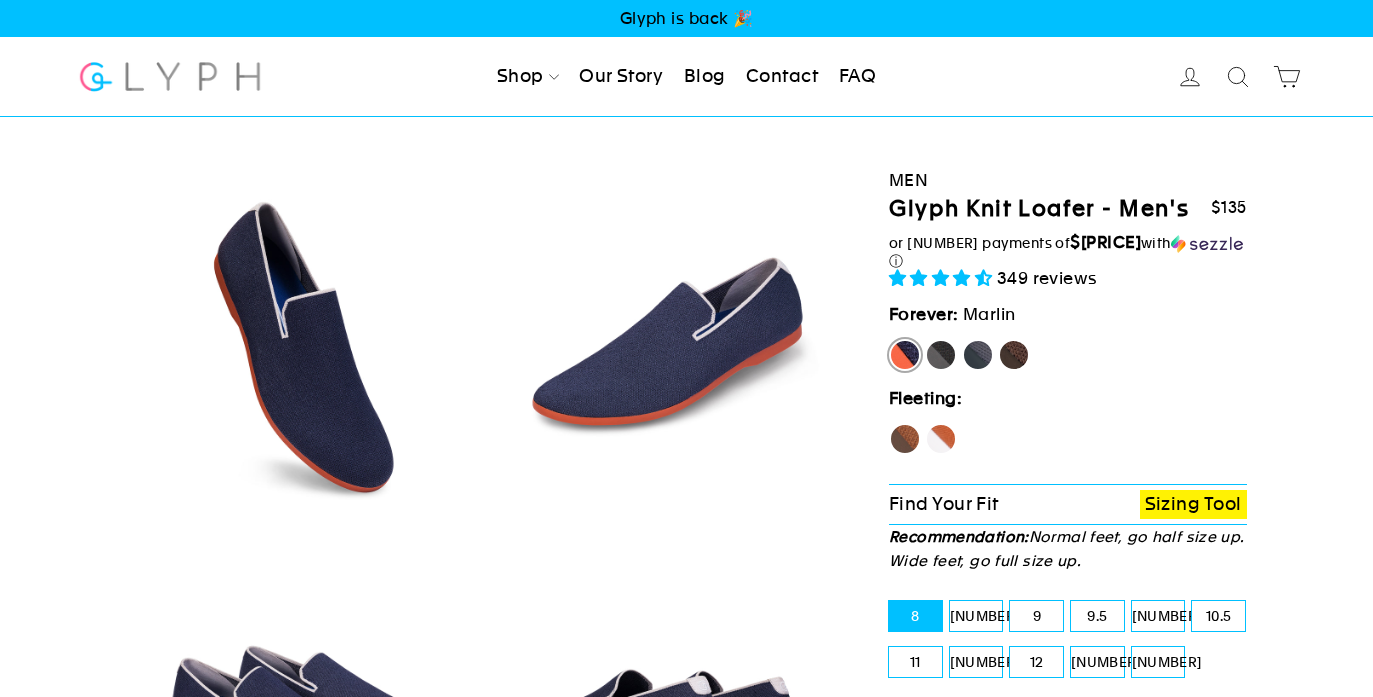 click on "Panther" at bounding box center (925, 339) 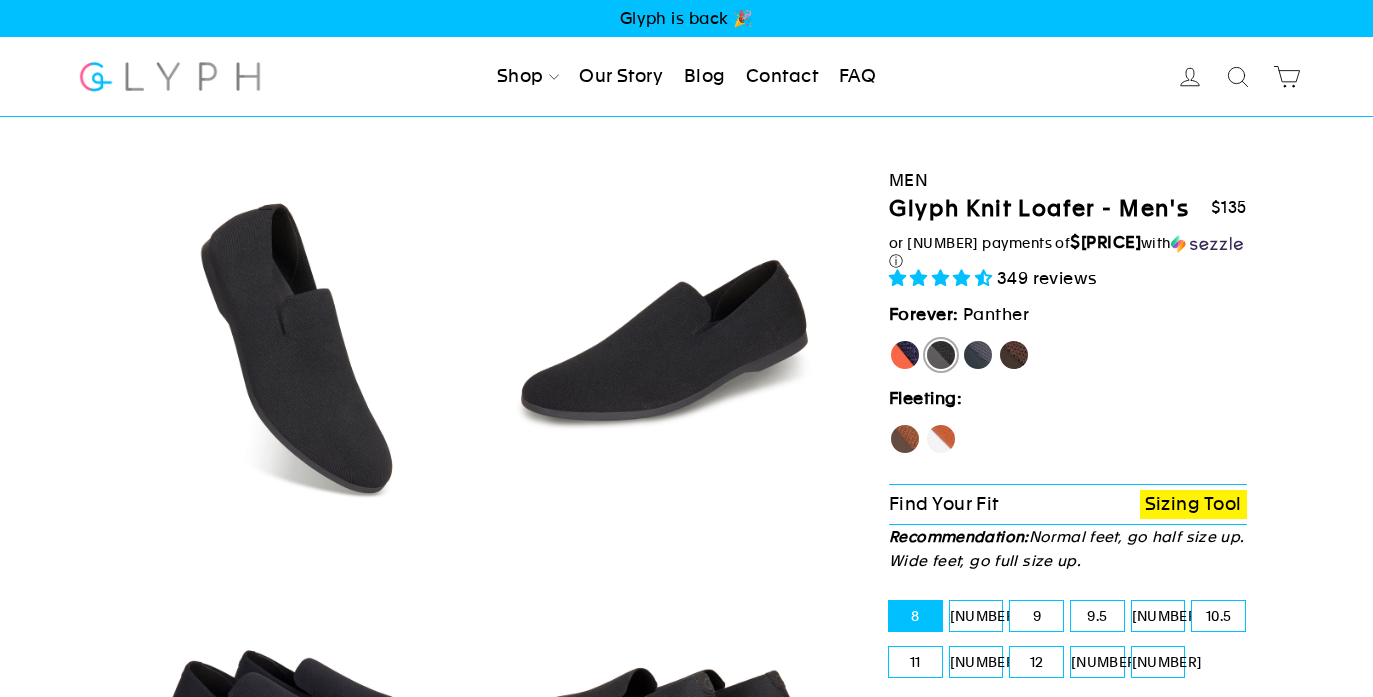click on "Rhino" at bounding box center [978, 355] 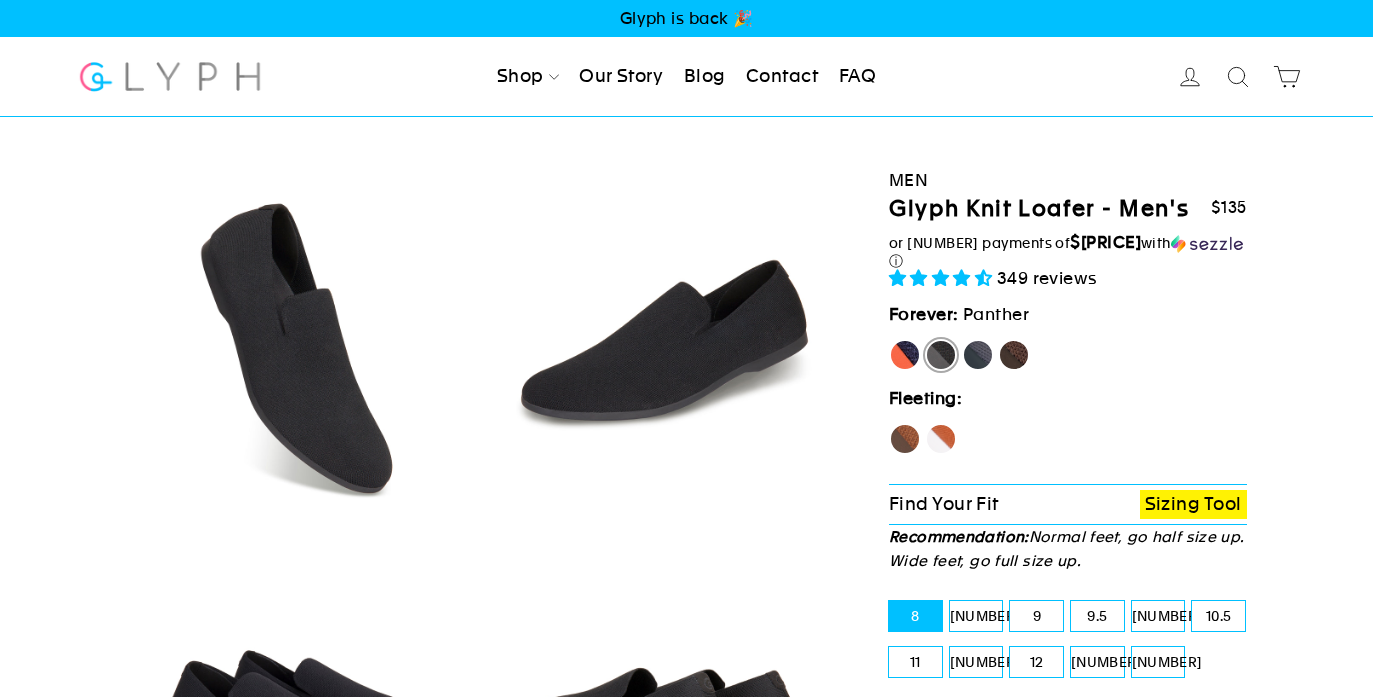 click on "Rhino" at bounding box center (962, 339) 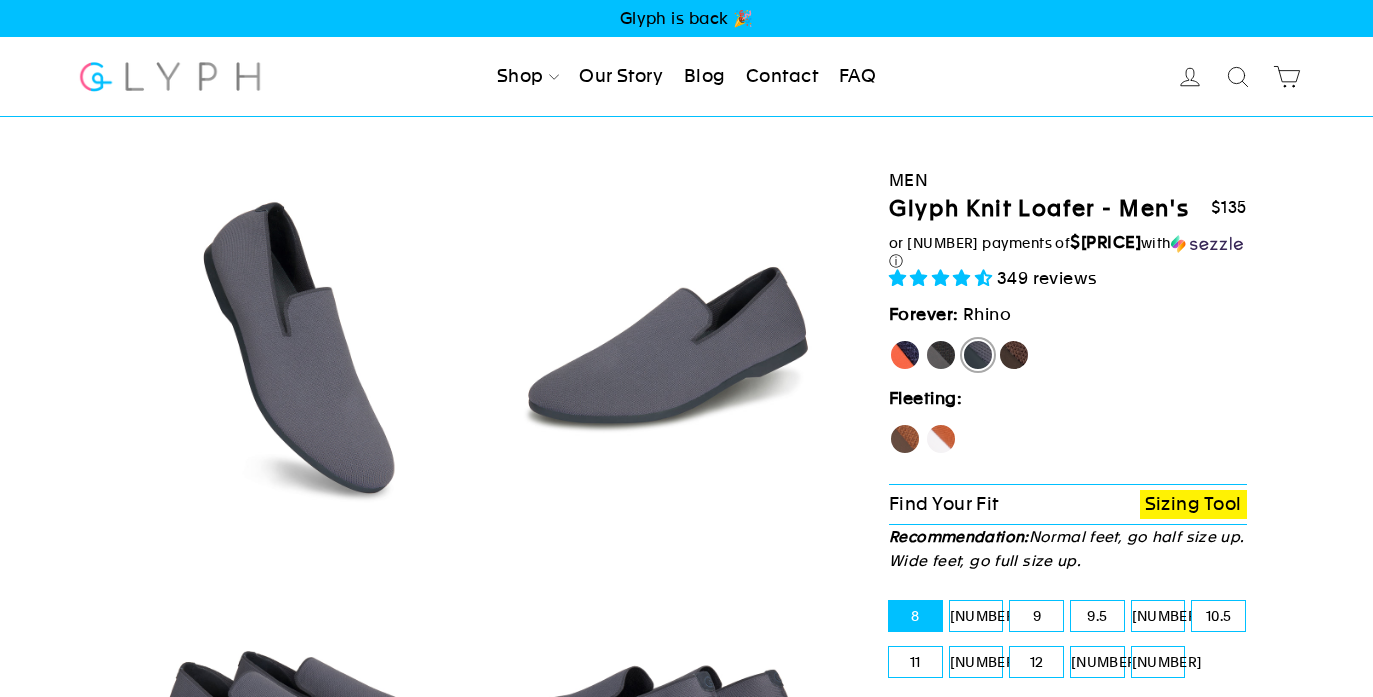 click on "Mustang" at bounding box center (1014, 355) 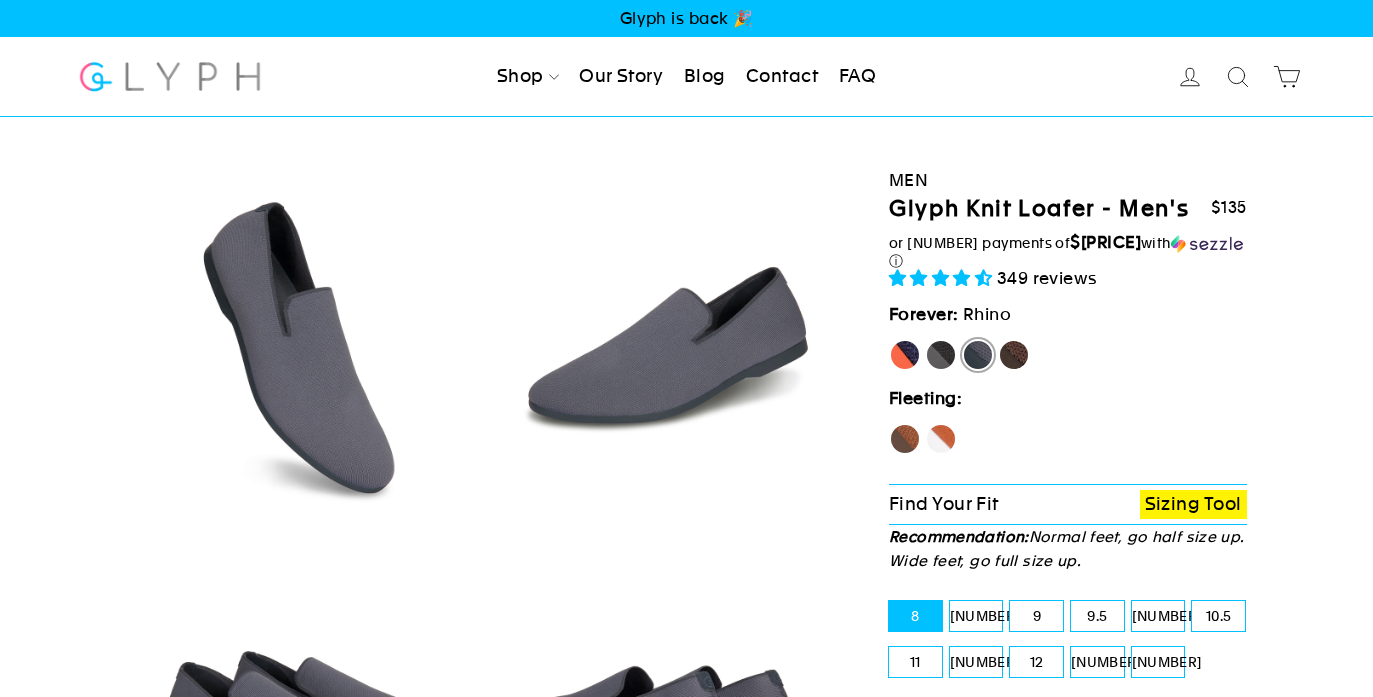 click on "Mustang" at bounding box center (998, 339) 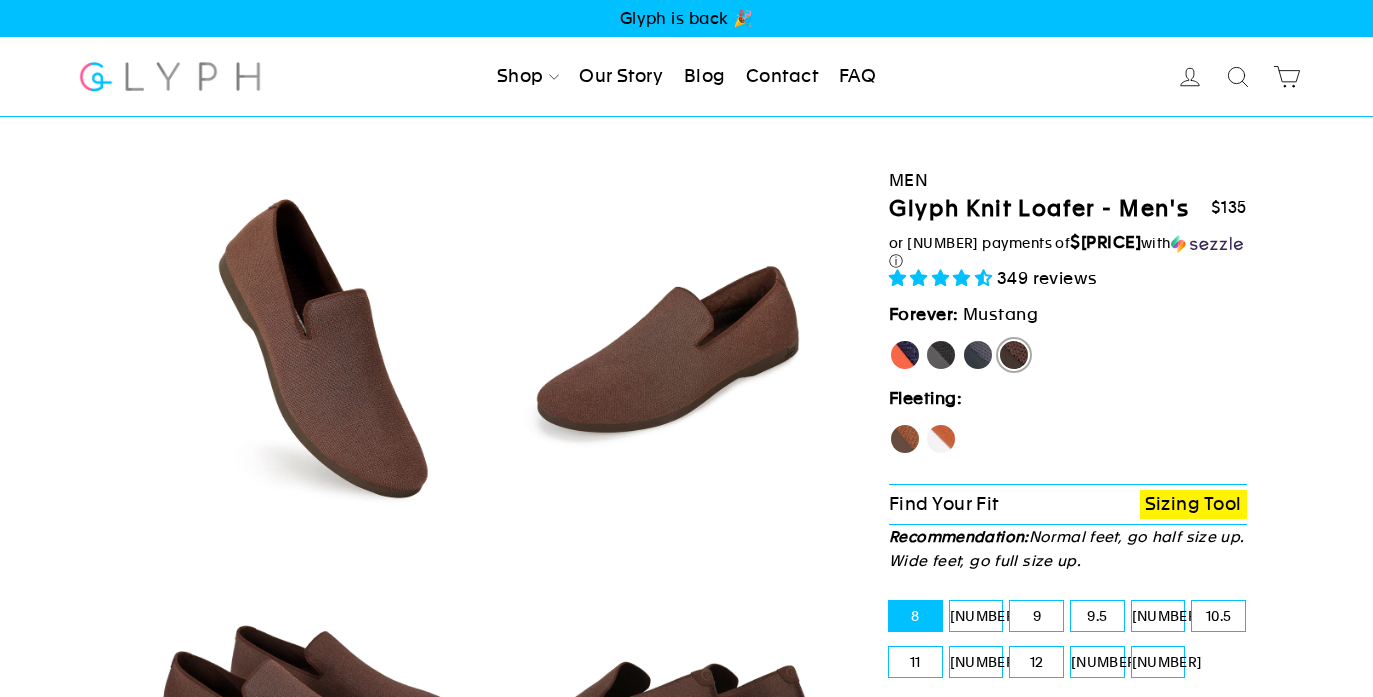 click on "Marlin" at bounding box center [905, 355] 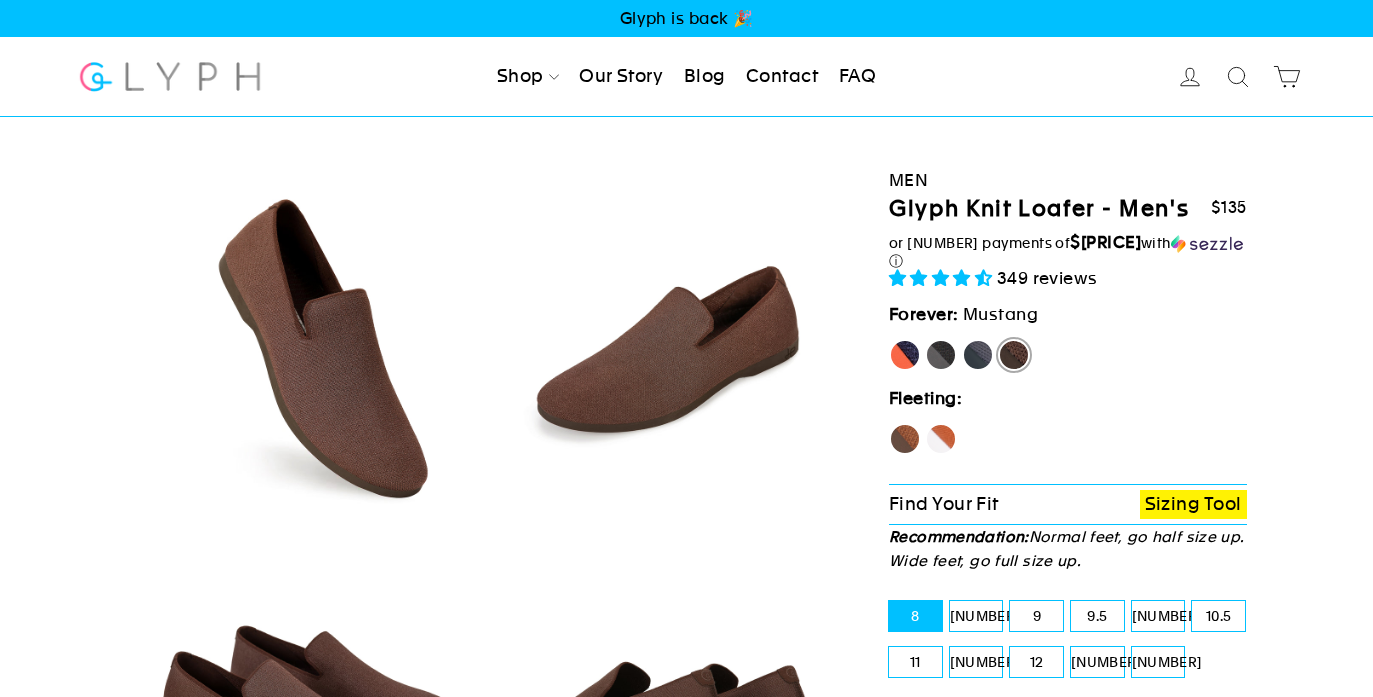 click on "Marlin" at bounding box center (889, 339) 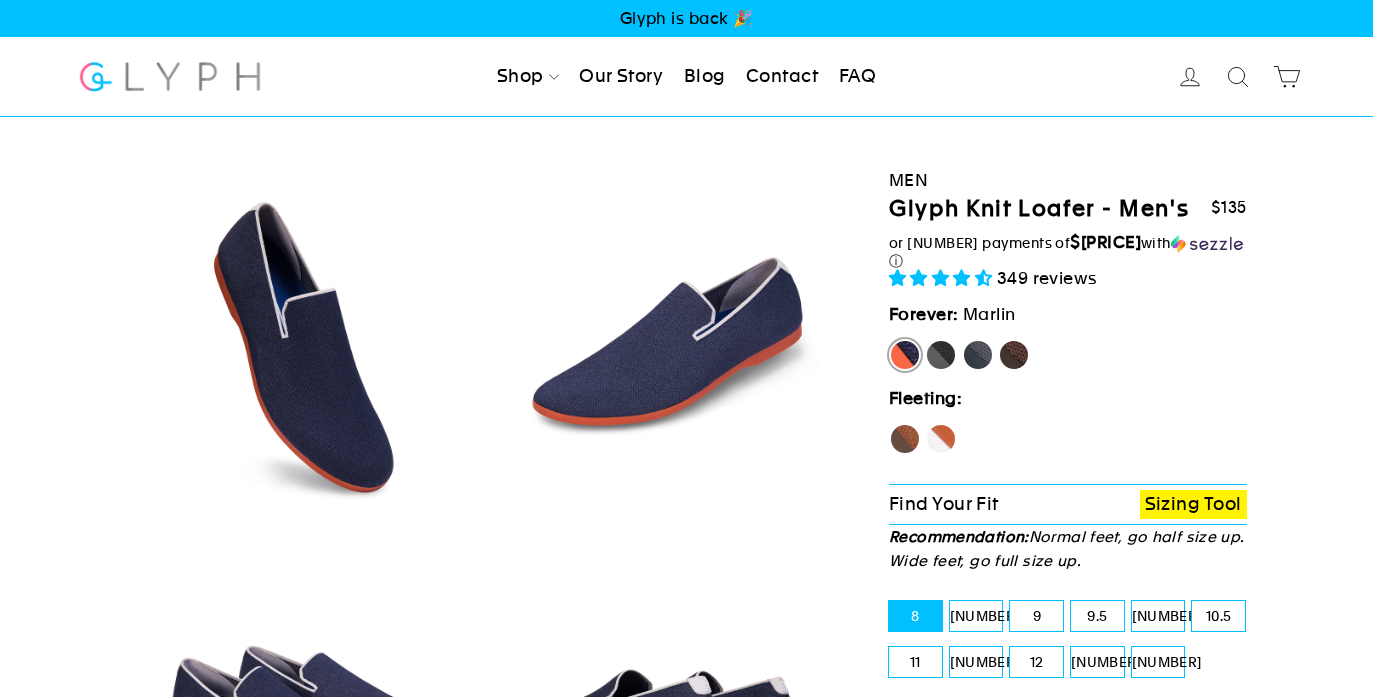 click on "Hawk" at bounding box center (905, 439) 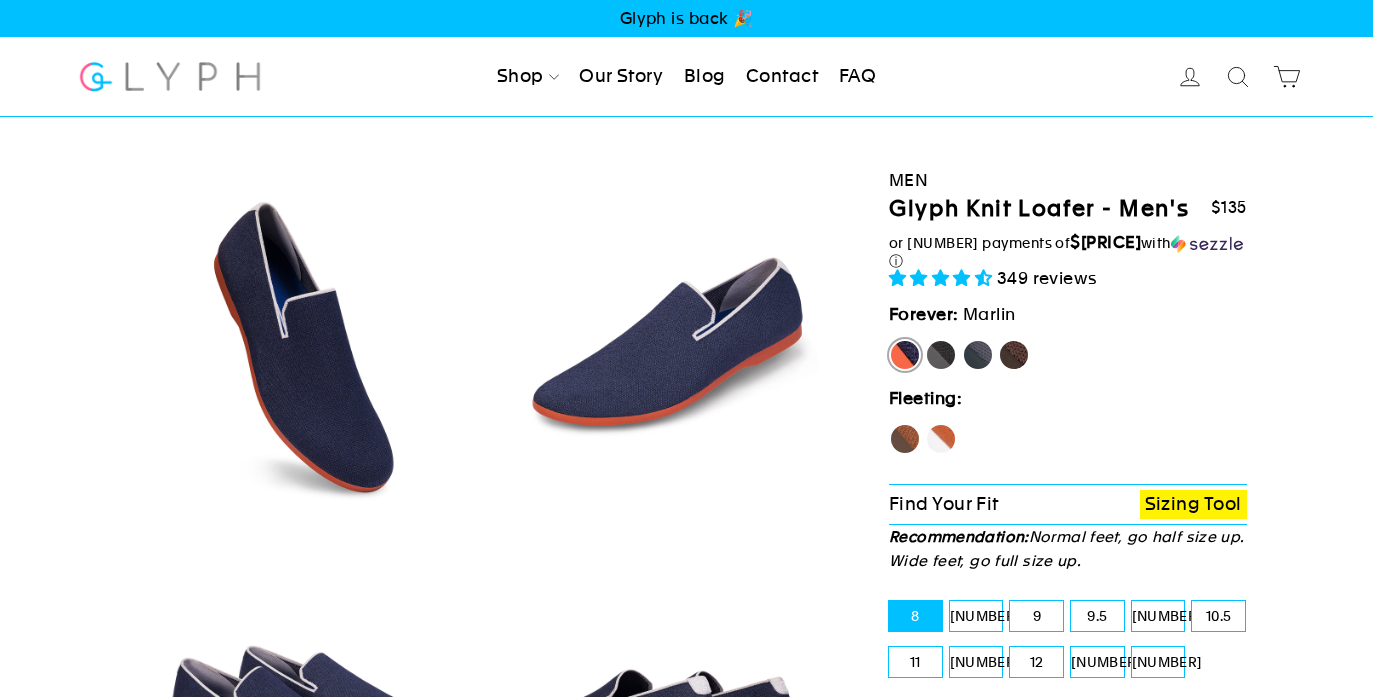 click on "Hawk" at bounding box center (889, 423) 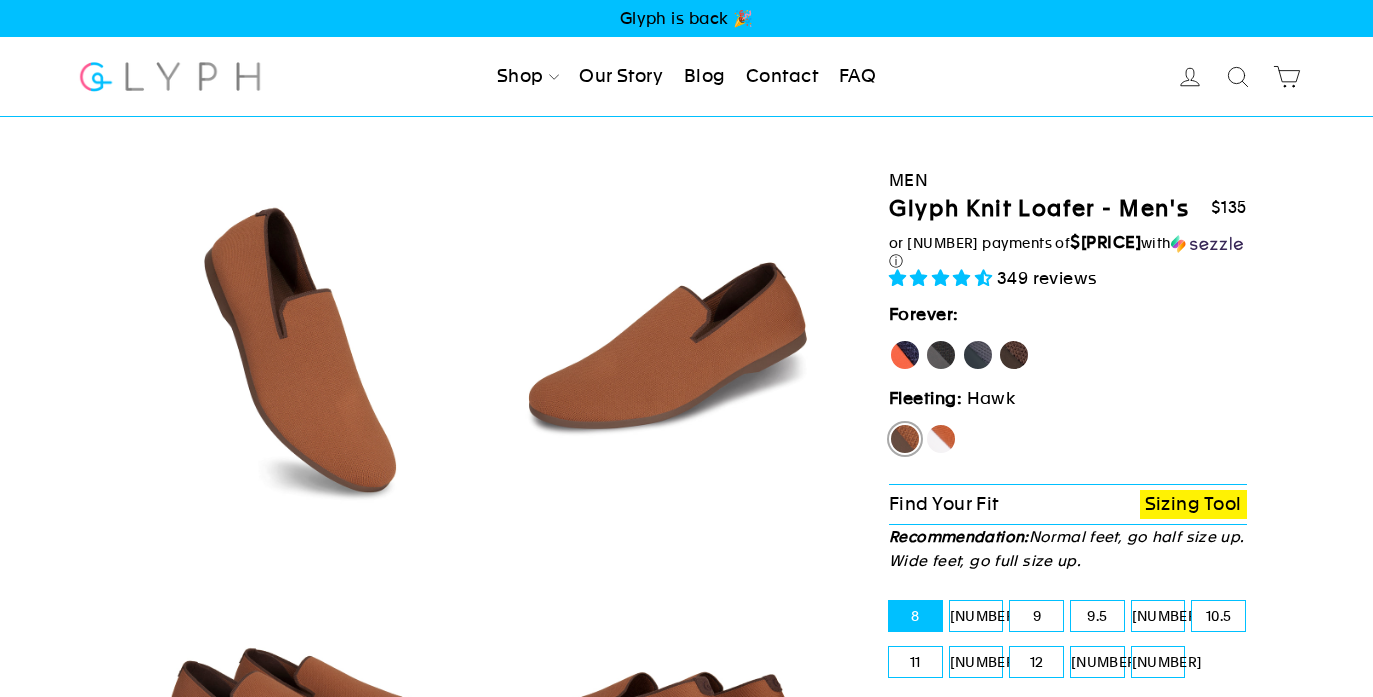 click on "Fox" at bounding box center [941, 439] 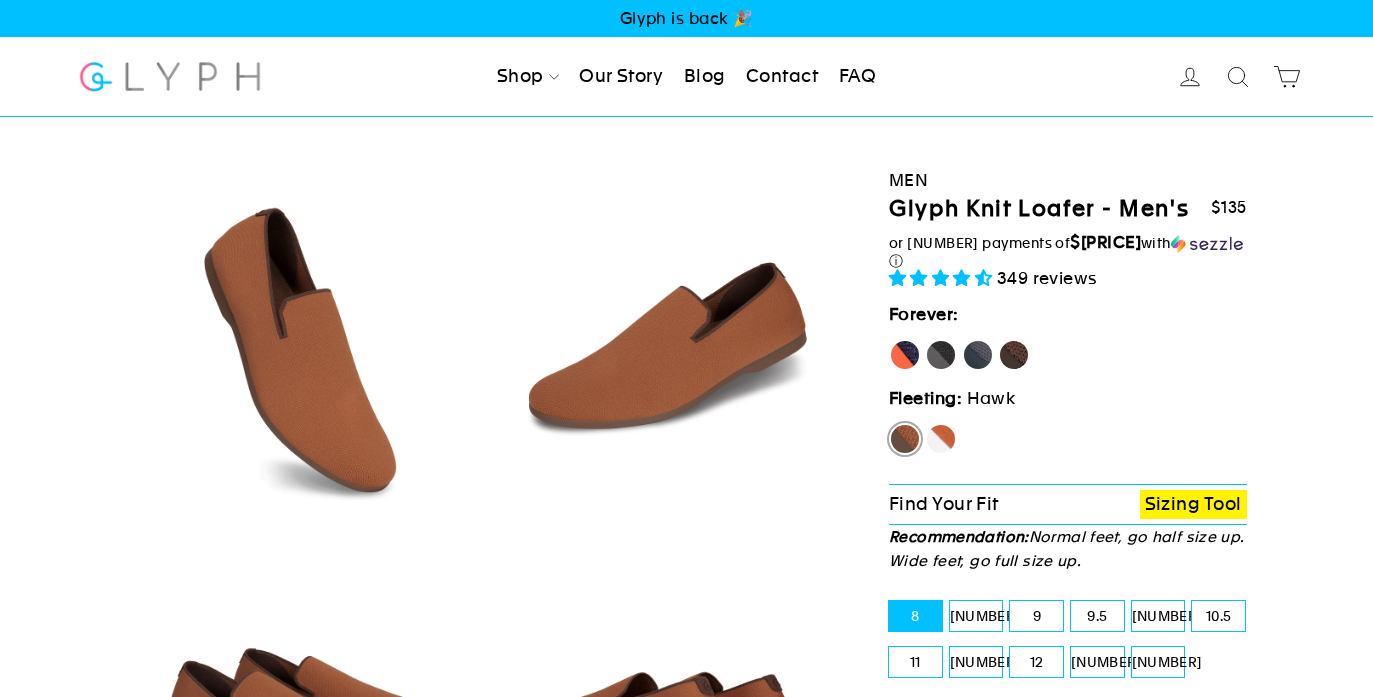 click on "Fox" at bounding box center (925, 423) 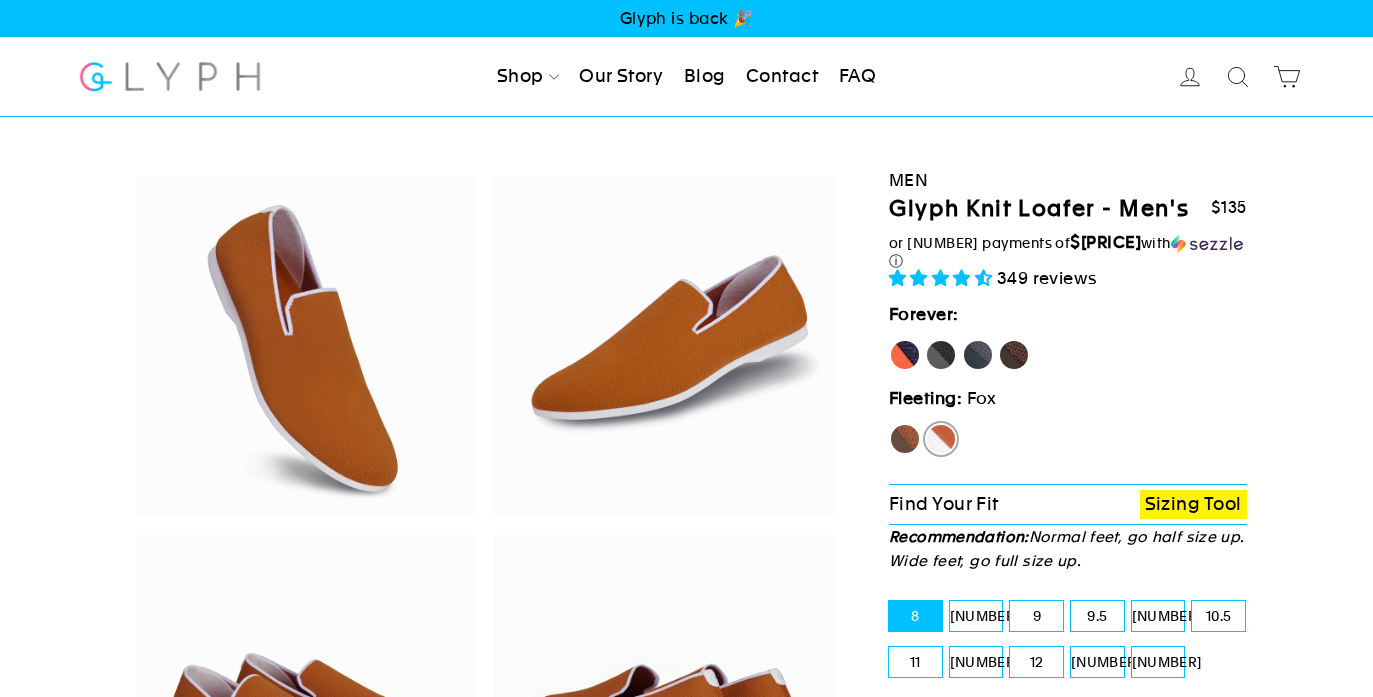 click on "Marlin" at bounding box center [905, 355] 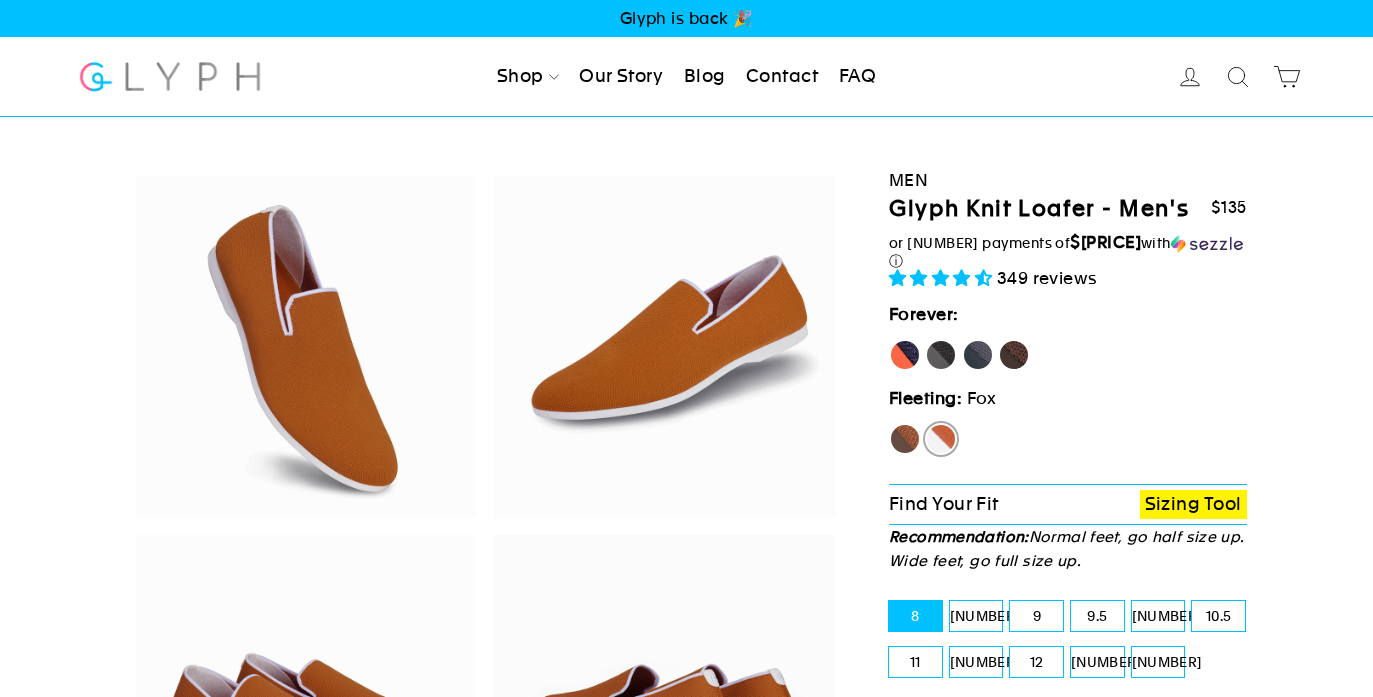click on "Marlin" at bounding box center [889, 339] 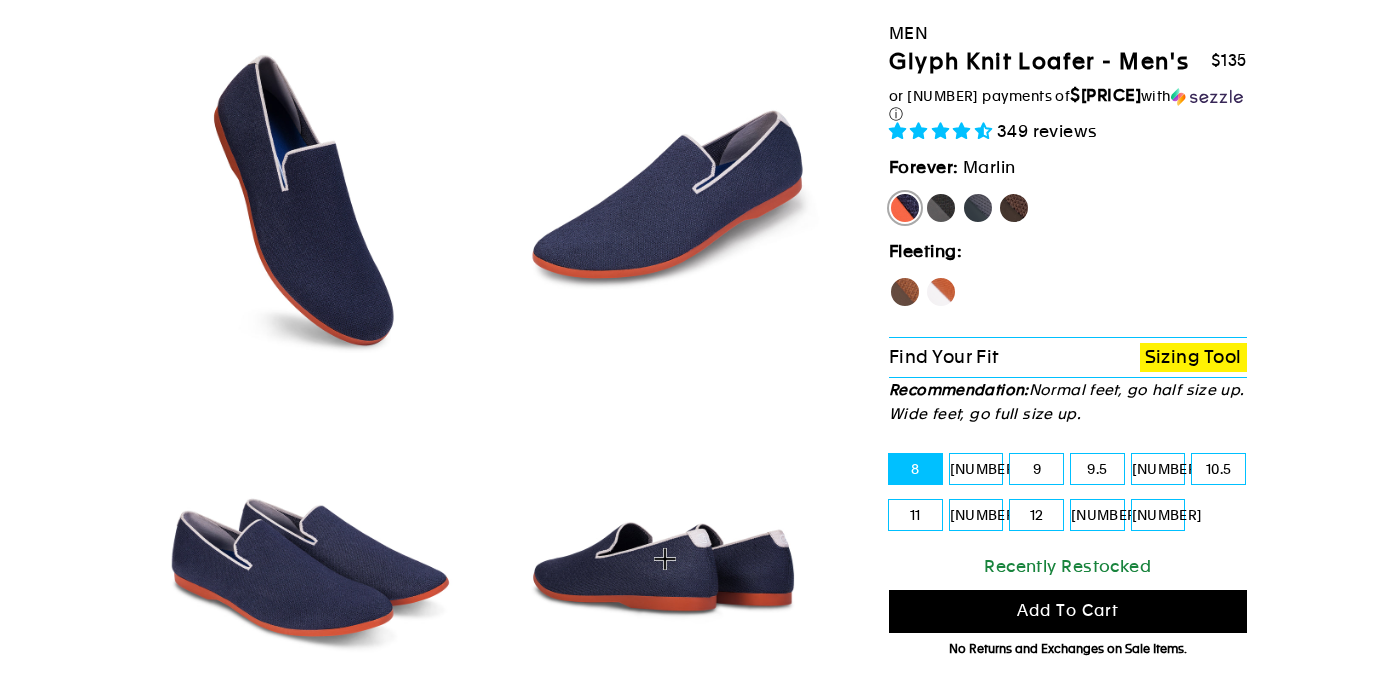 scroll, scrollTop: 0, scrollLeft: 0, axis: both 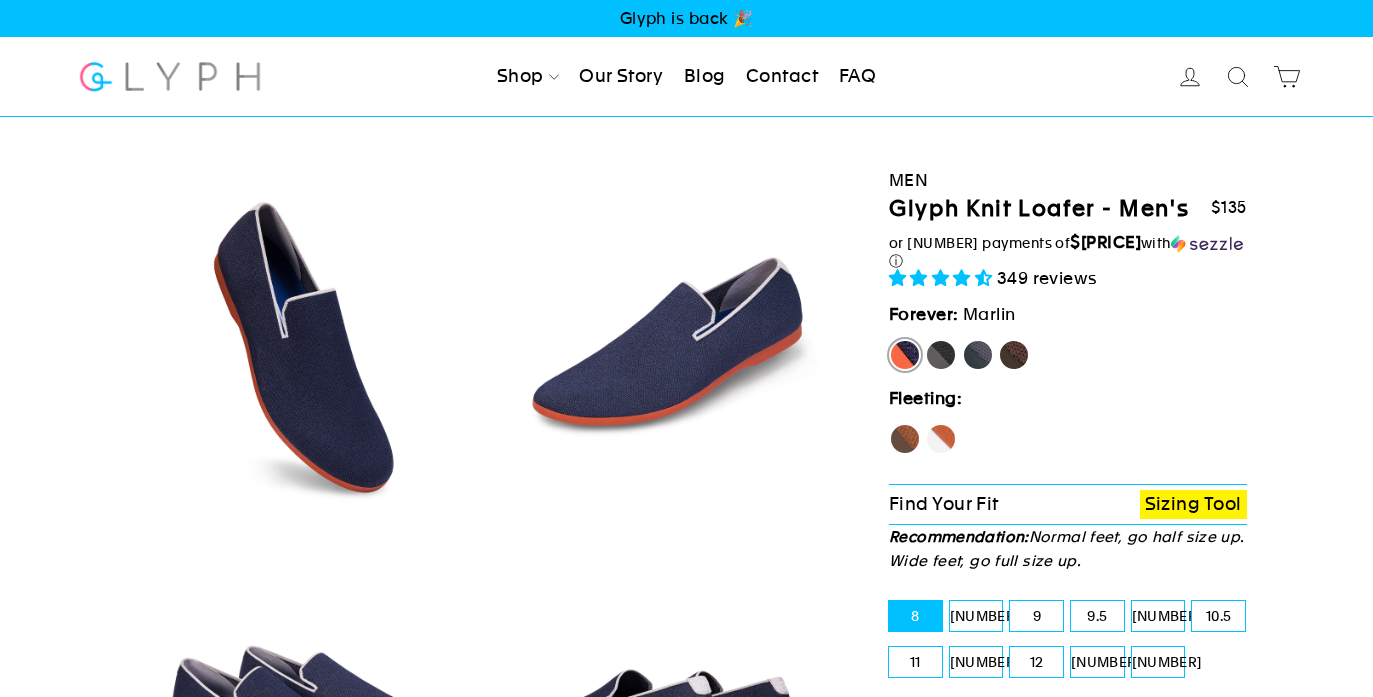 click on "Panther" at bounding box center [941, 355] 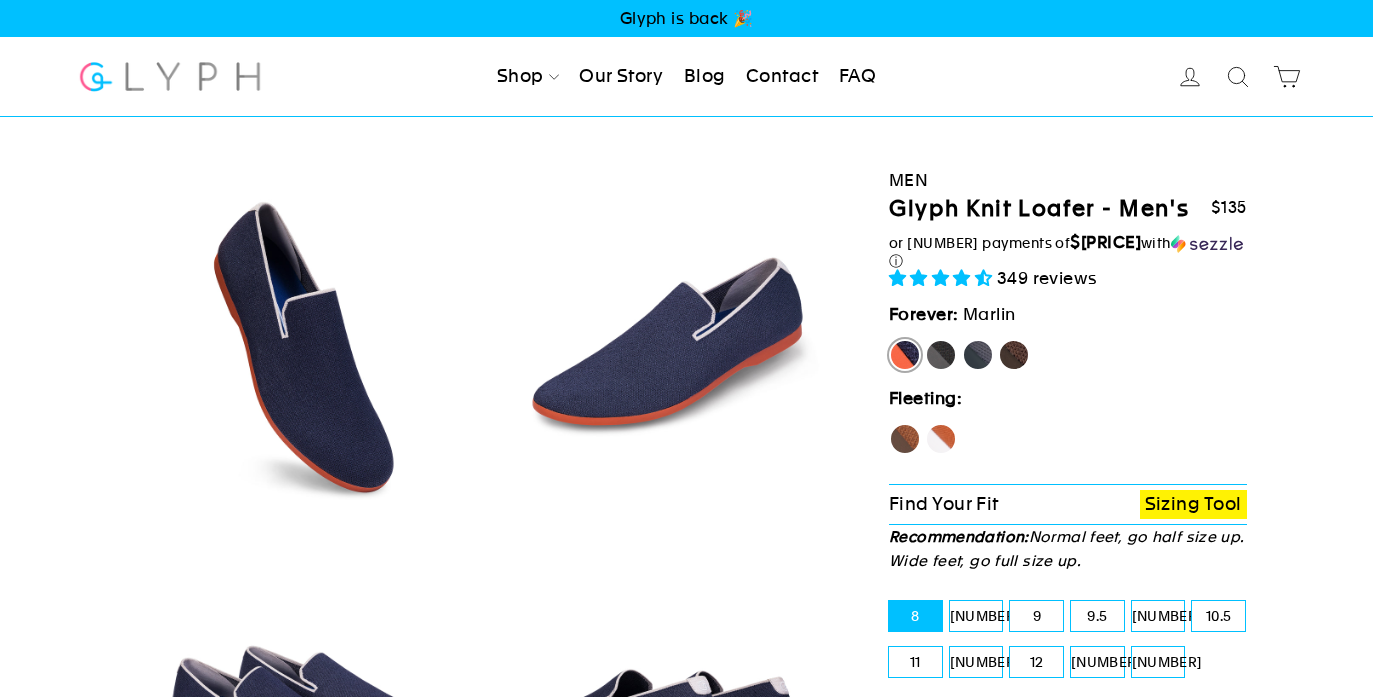 click on "Panther" at bounding box center (925, 339) 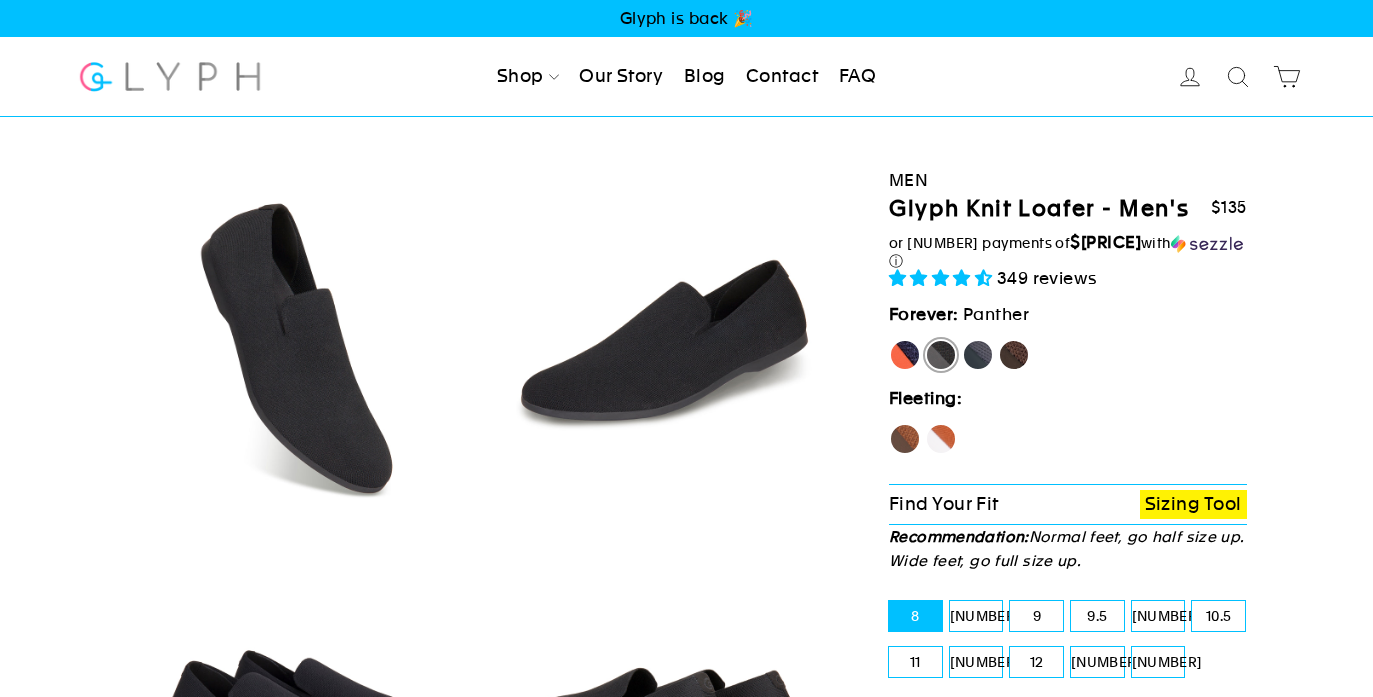 click on "Rhino" at bounding box center (978, 355) 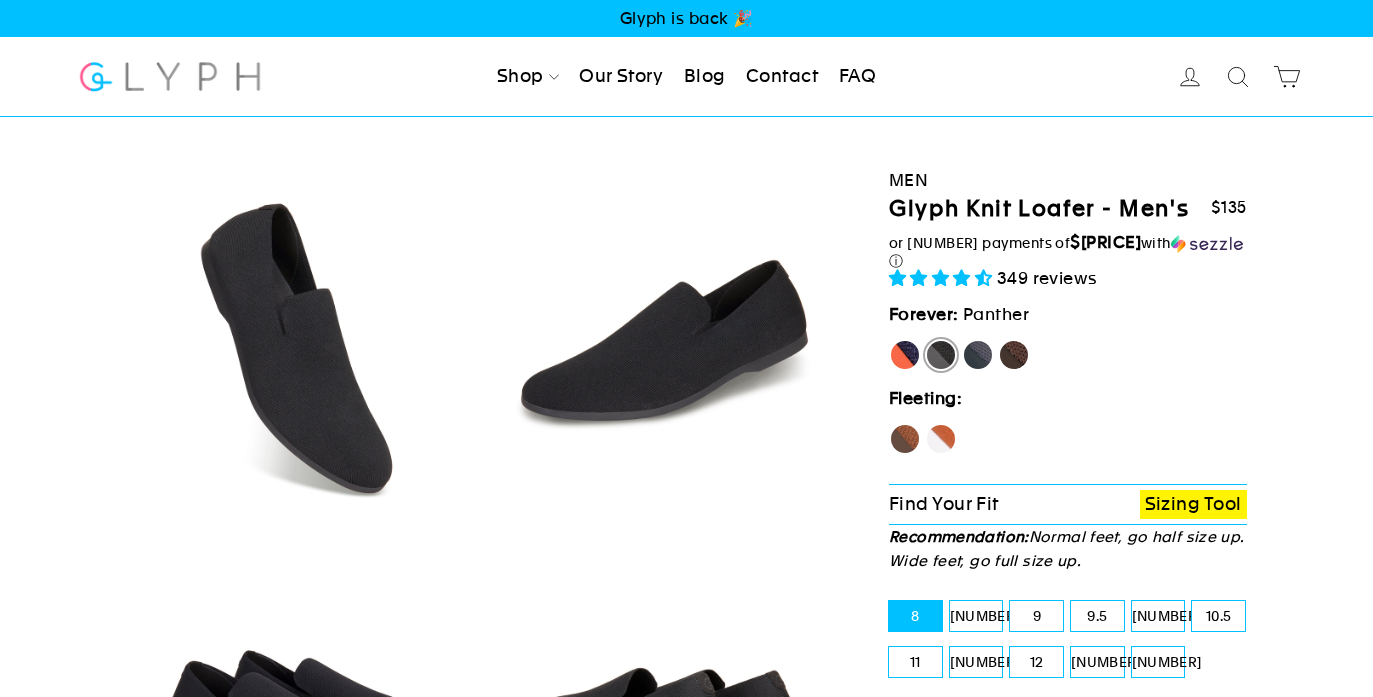 click on "Rhino" at bounding box center (962, 339) 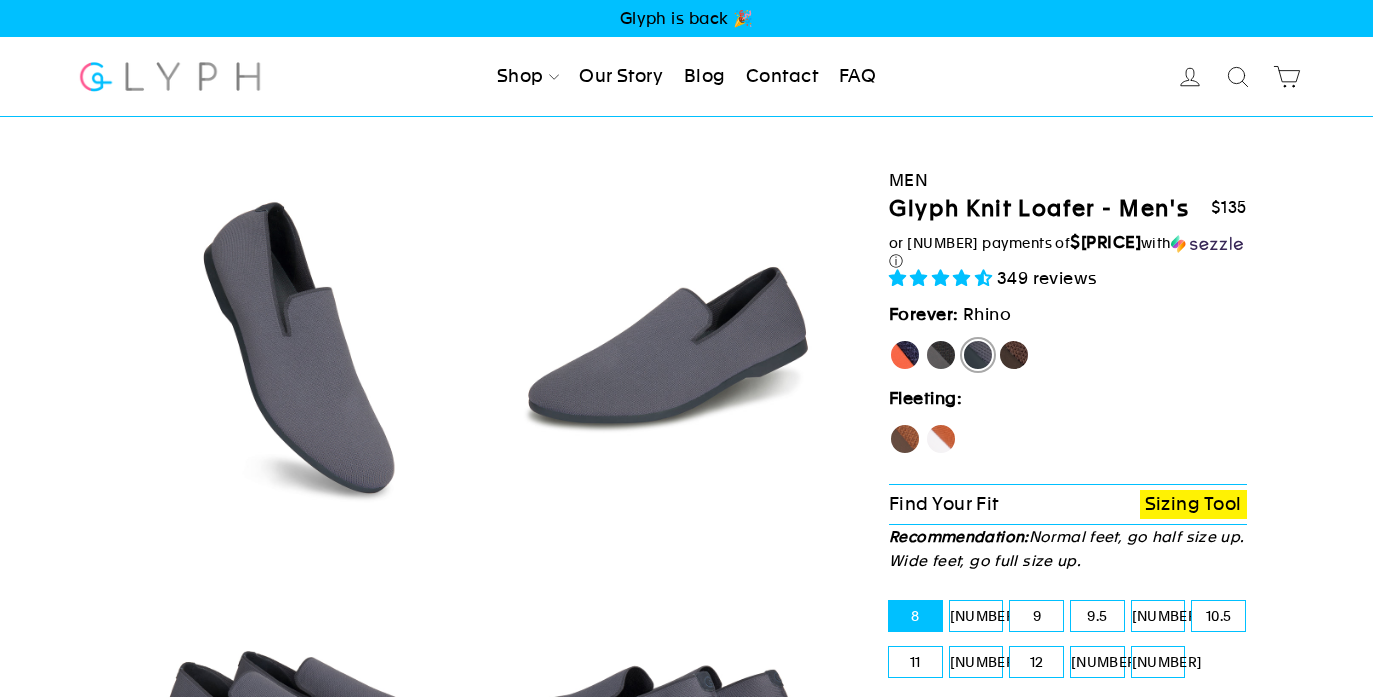 click on "Mustang" at bounding box center (1014, 355) 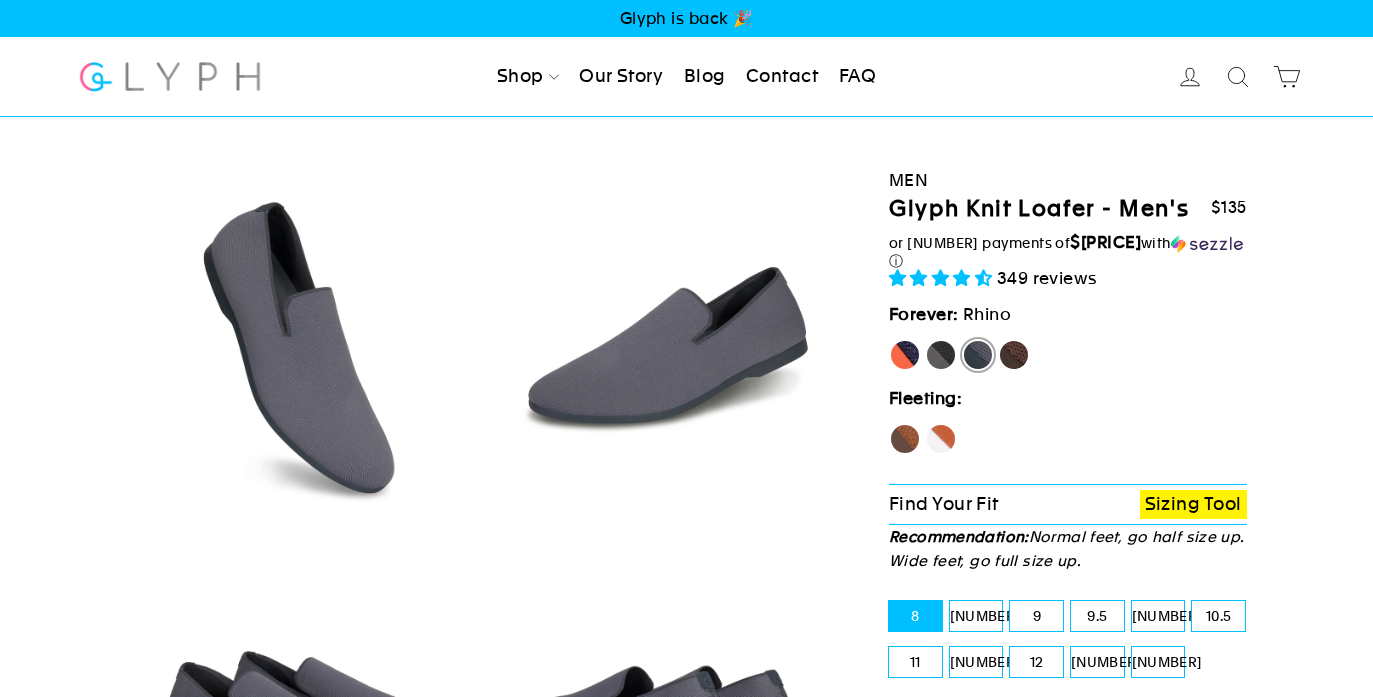 click on "Mustang" at bounding box center [998, 339] 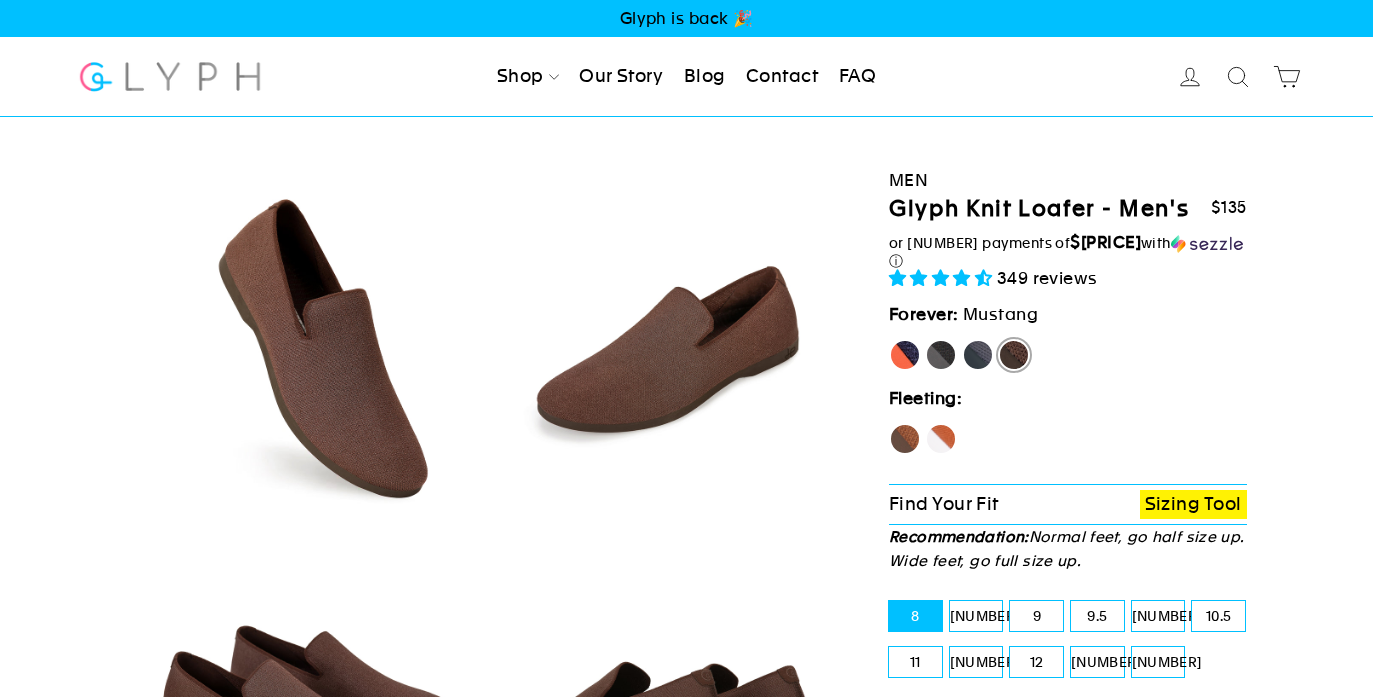 click on "Marlin" at bounding box center (905, 355) 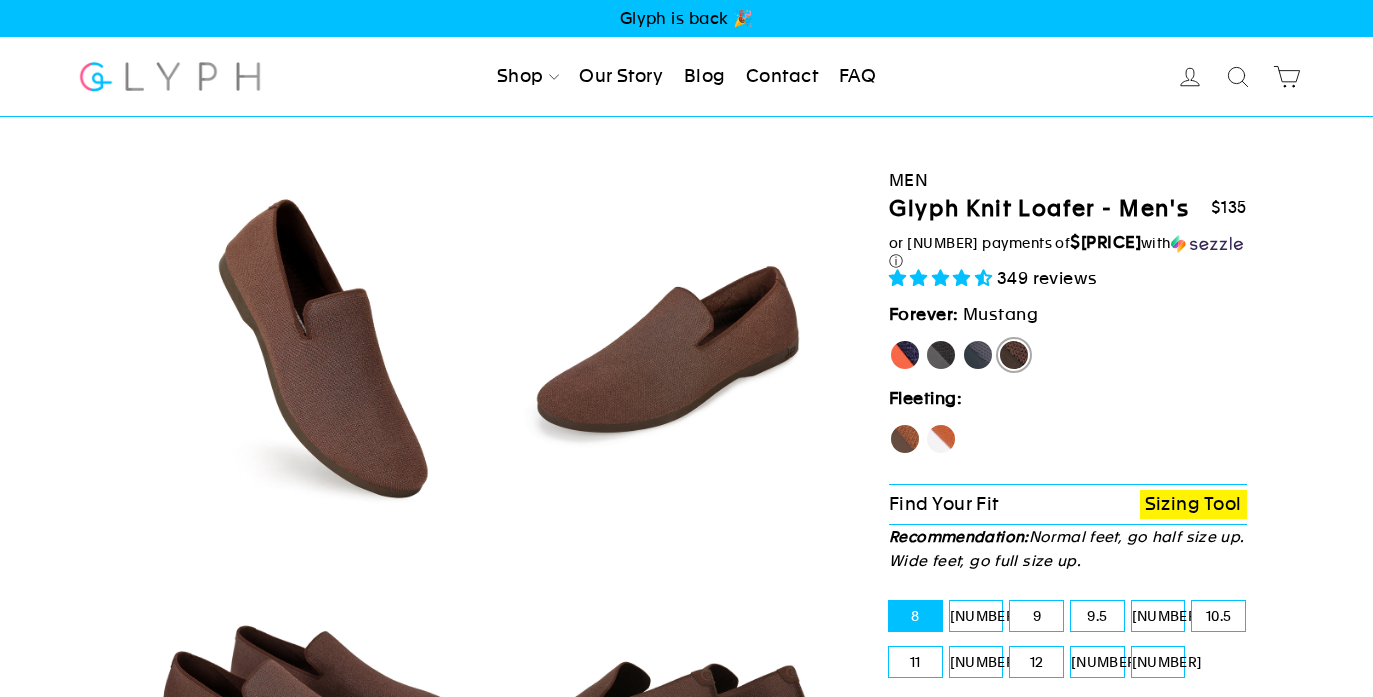 click on "Marlin" at bounding box center [889, 339] 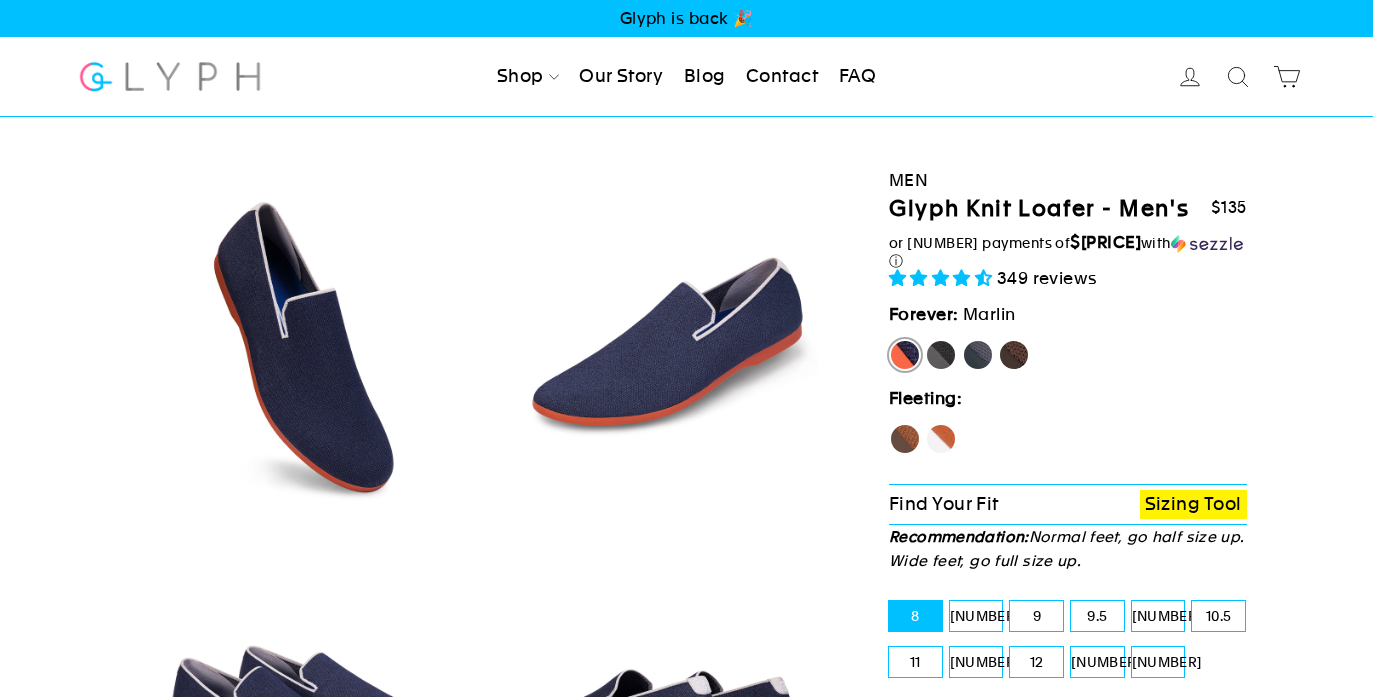 click on "10.5" at bounding box center (1218, 616) 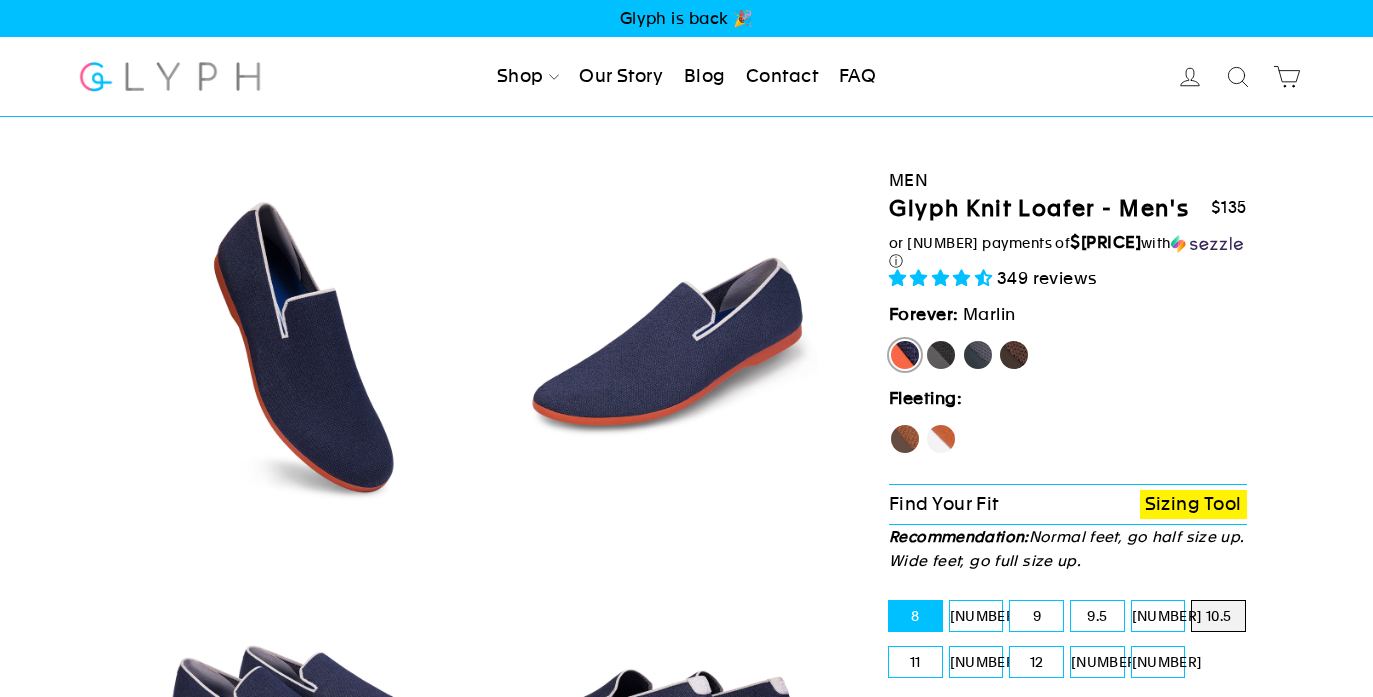 click on "10.5" at bounding box center (1192, 601) 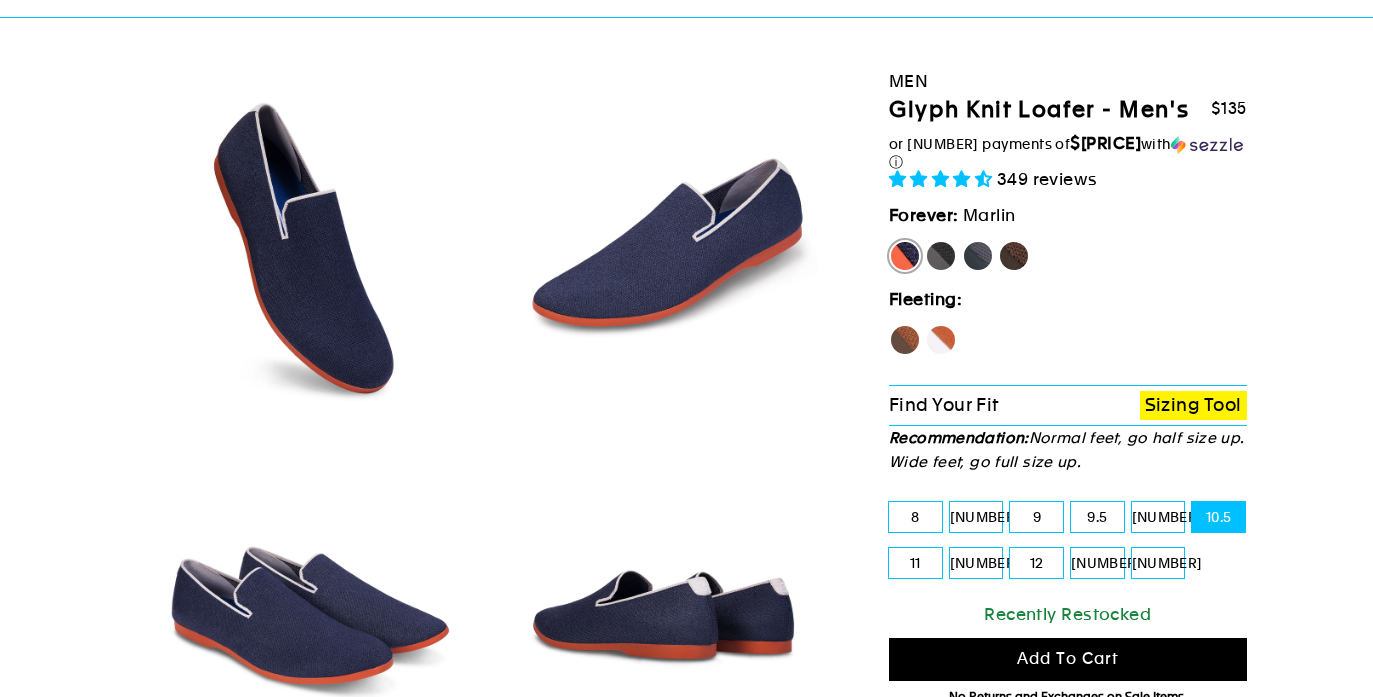 scroll, scrollTop: 0, scrollLeft: 0, axis: both 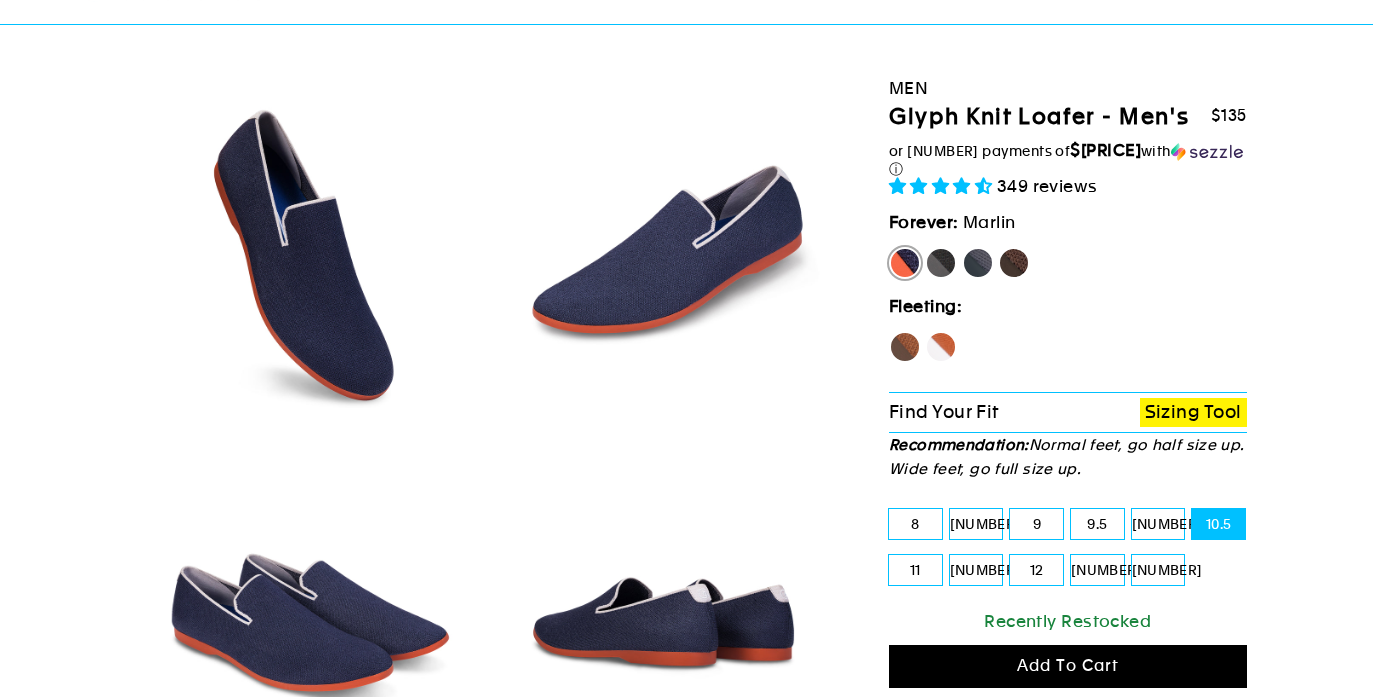 click on "Panther" at bounding box center [941, 263] 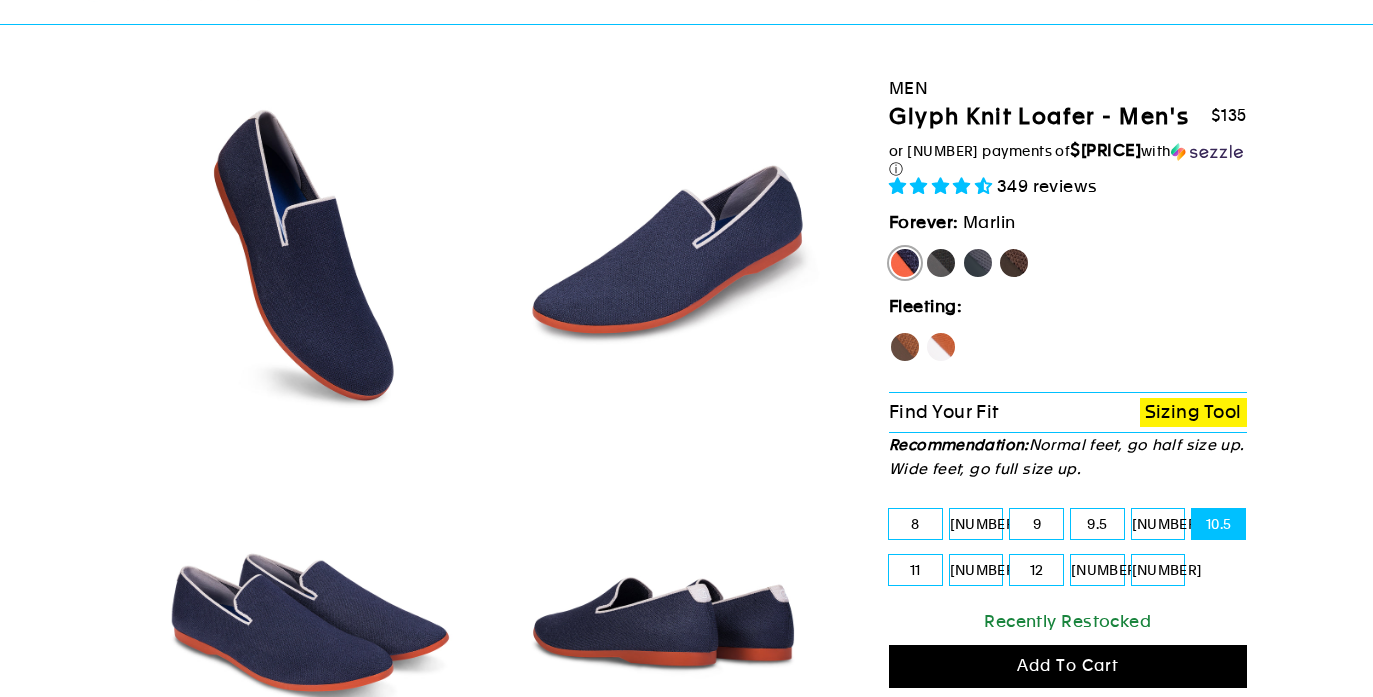 click on "Panther" at bounding box center [925, 247] 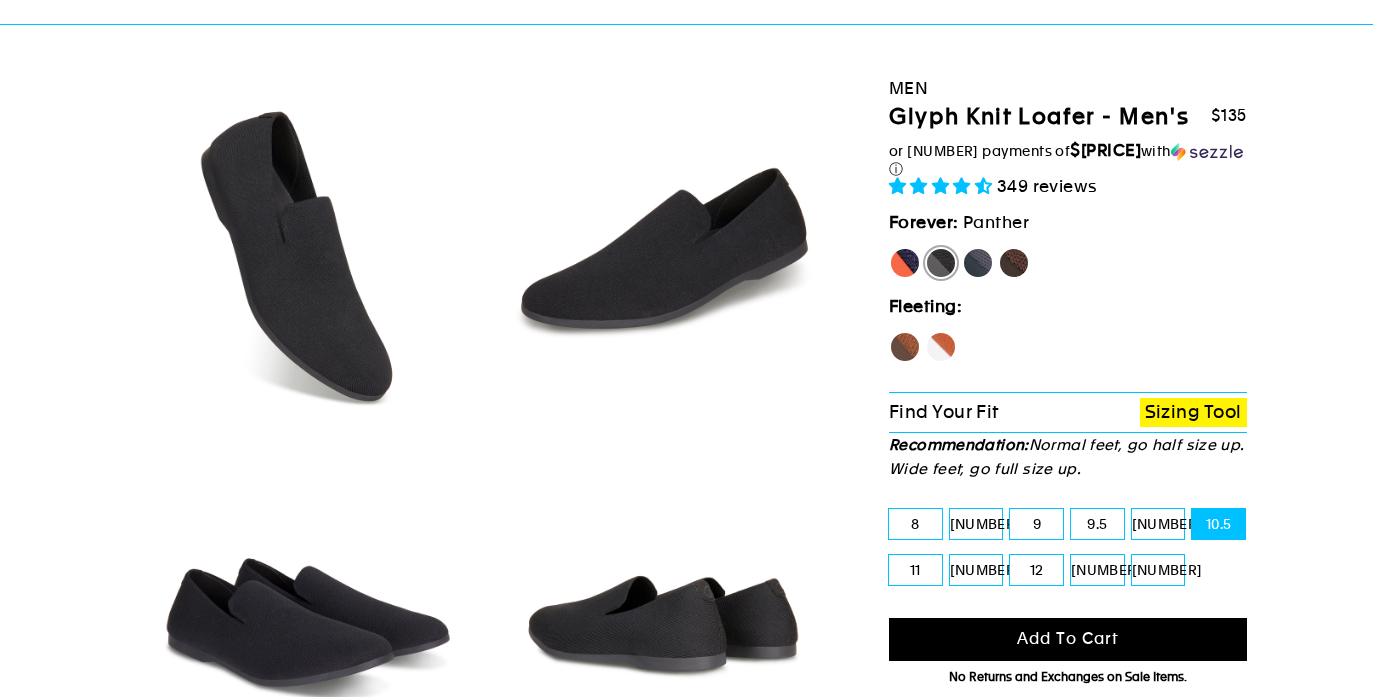 click on "Rhino" at bounding box center [978, 263] 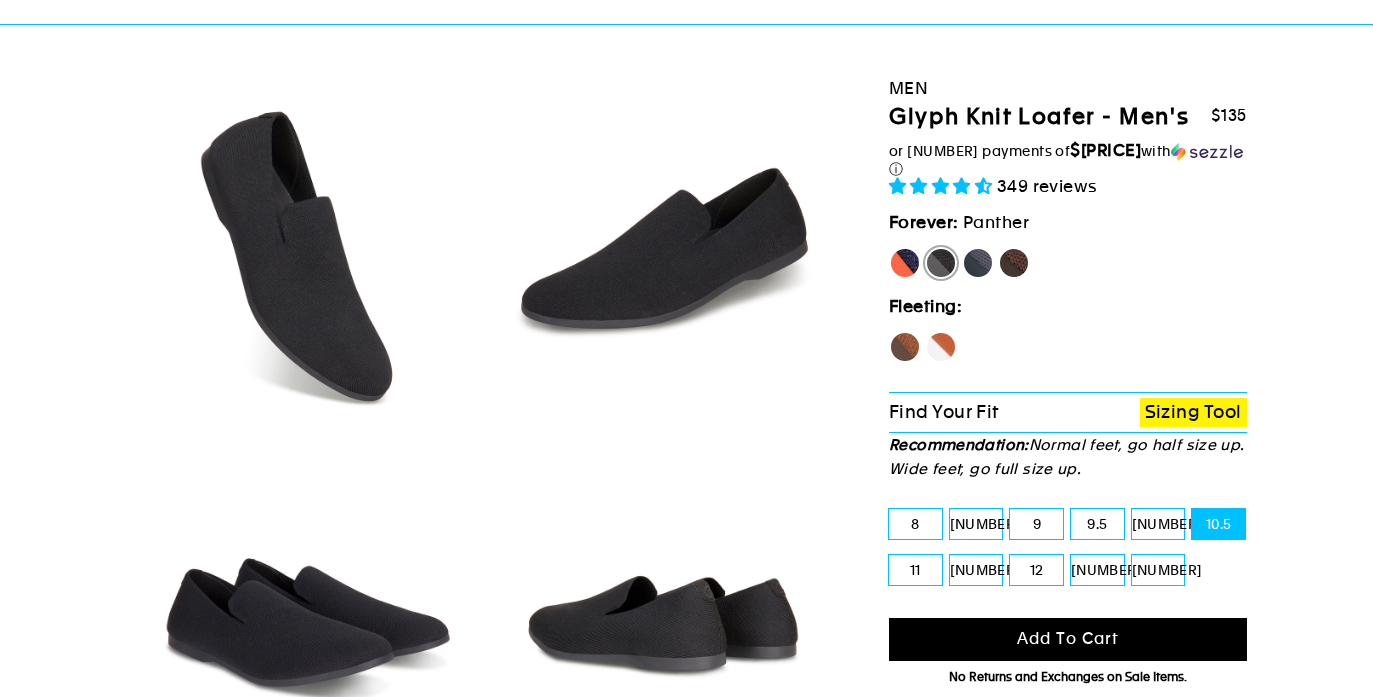 click on "Rhino" at bounding box center [962, 247] 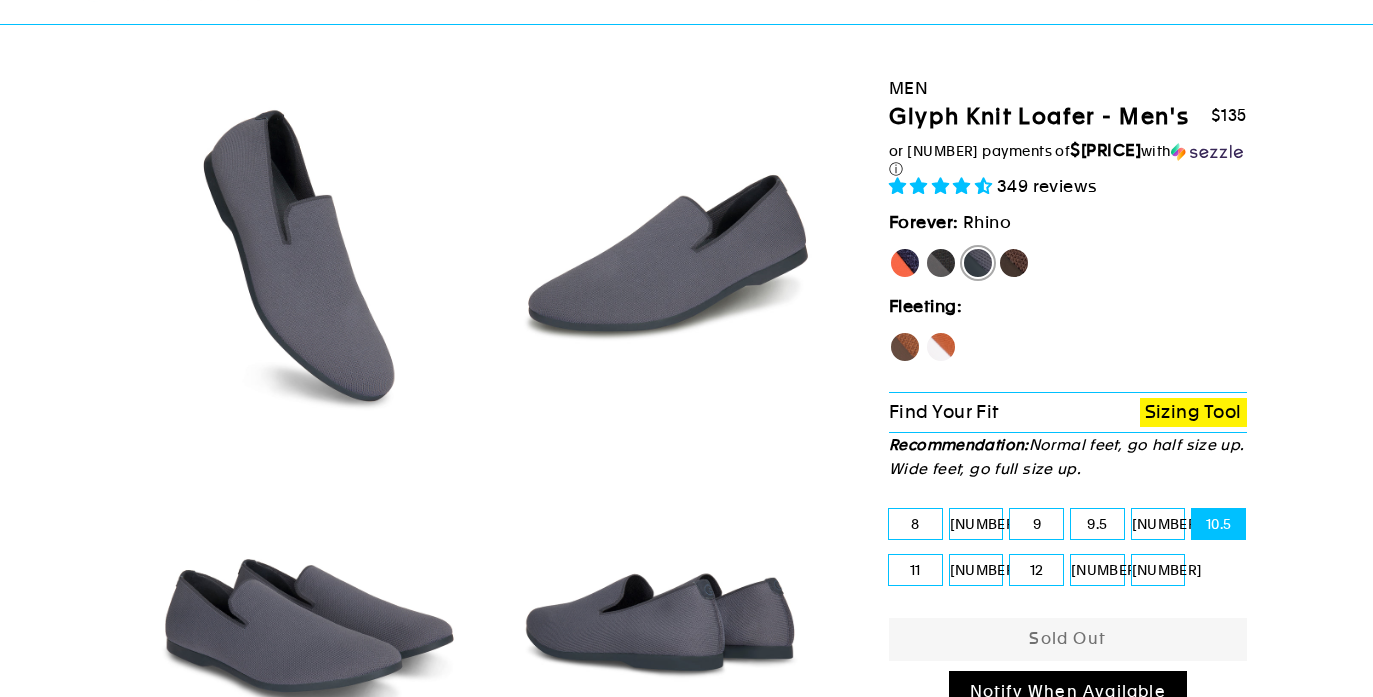 click on "Mustang" at bounding box center [1014, 263] 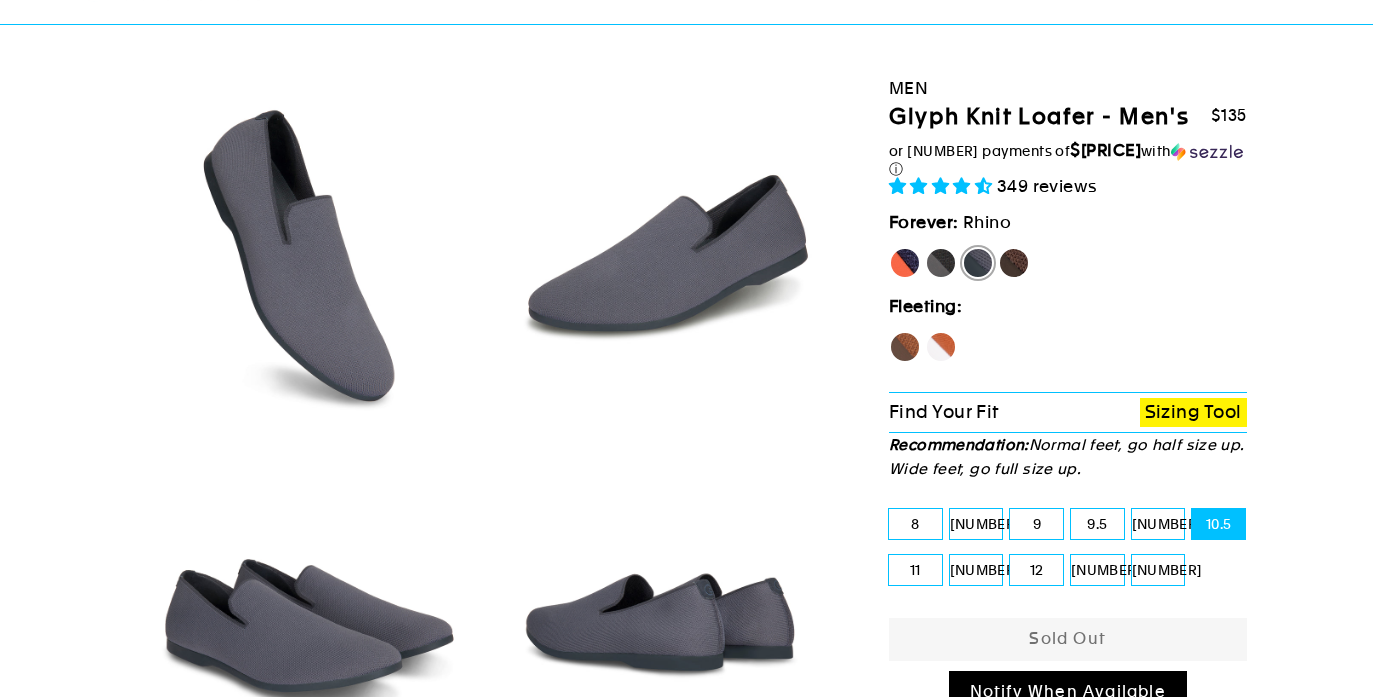 click on "Mustang" at bounding box center [998, 247] 